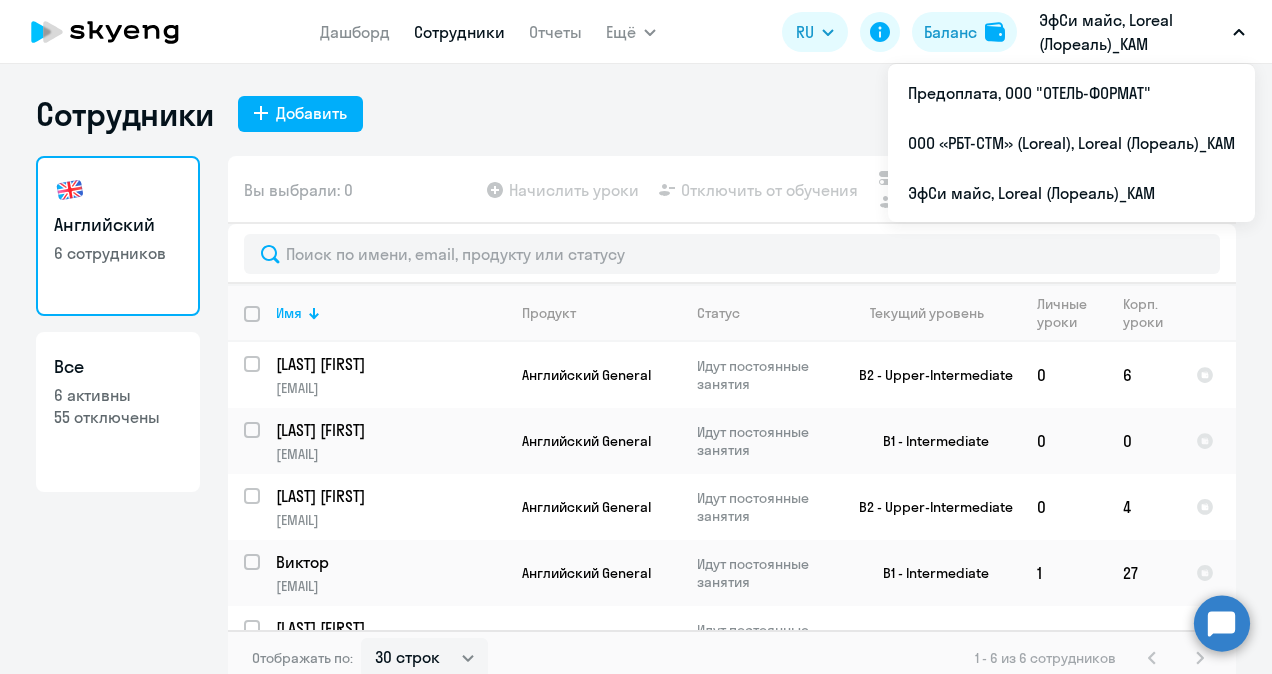 select on "30" 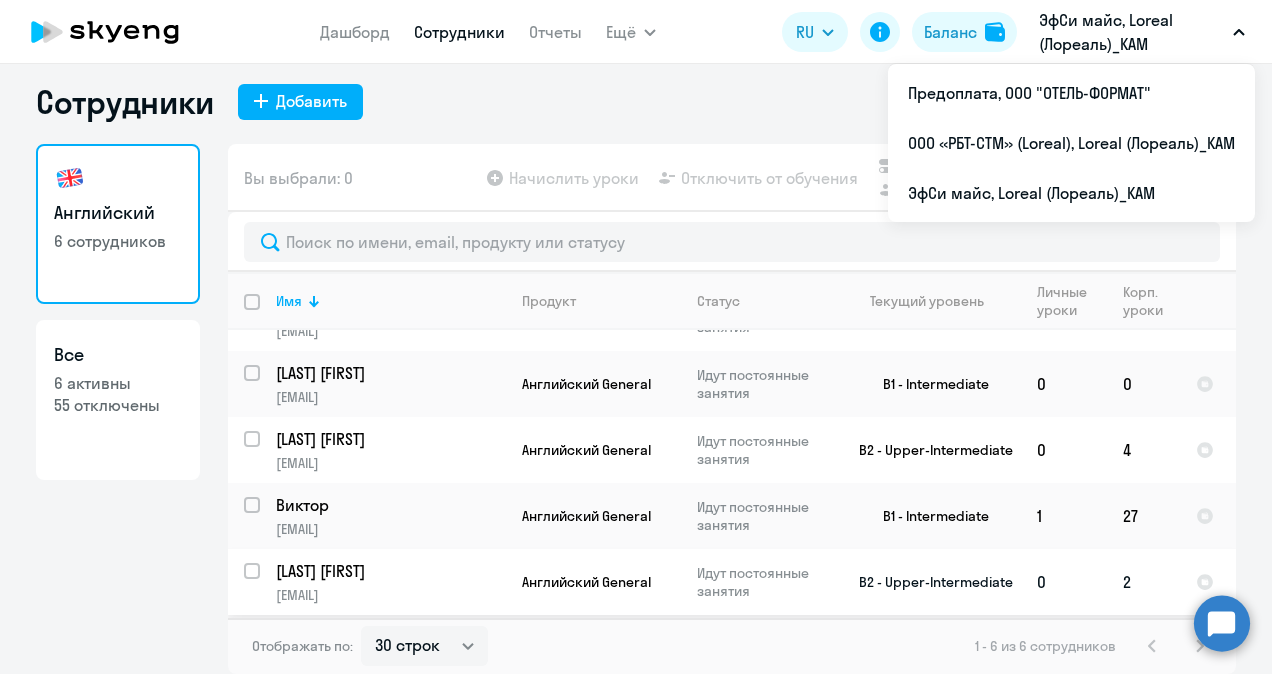scroll, scrollTop: 0, scrollLeft: 0, axis: both 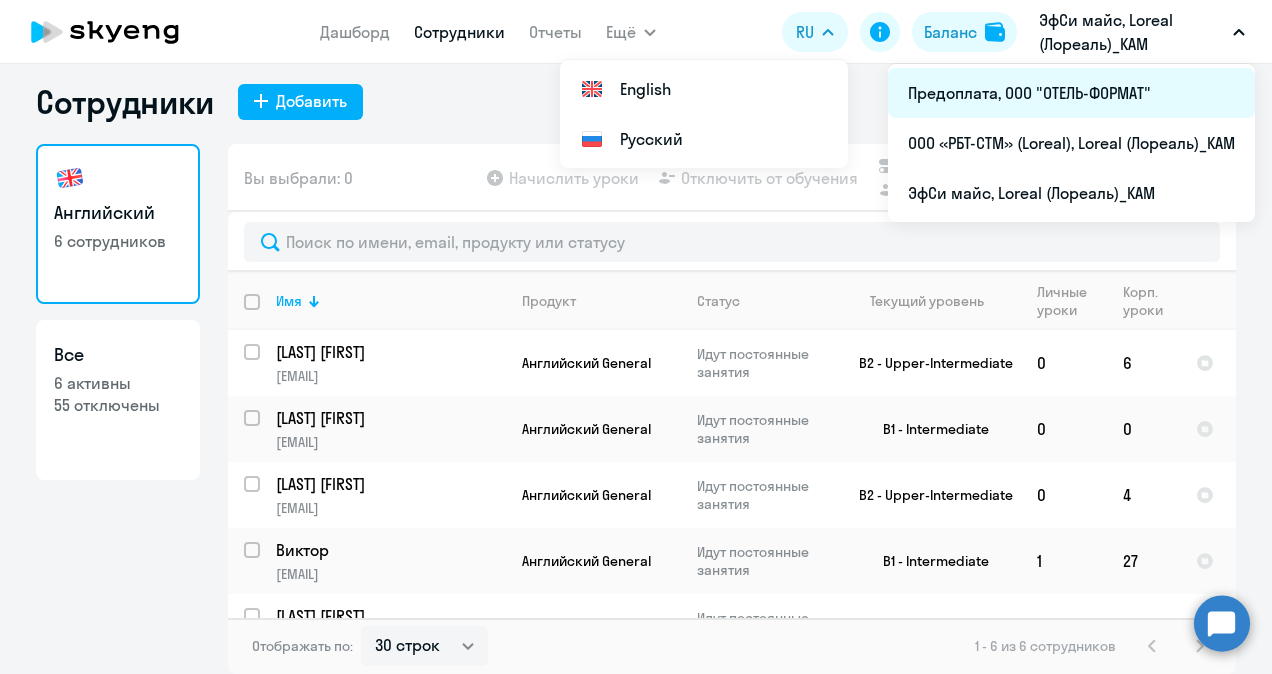 click on "Предоплата, ООО "ОТЕЛЬ-ФОРМАТ"" at bounding box center (1071, 93) 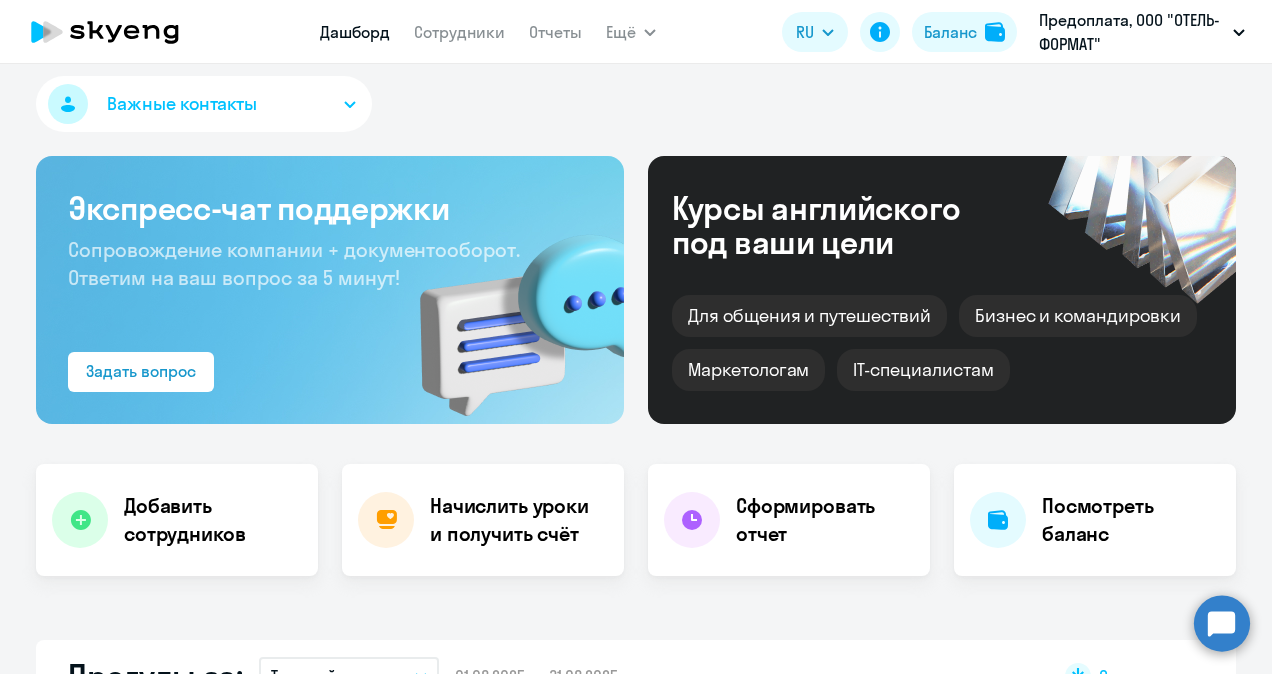select on "30" 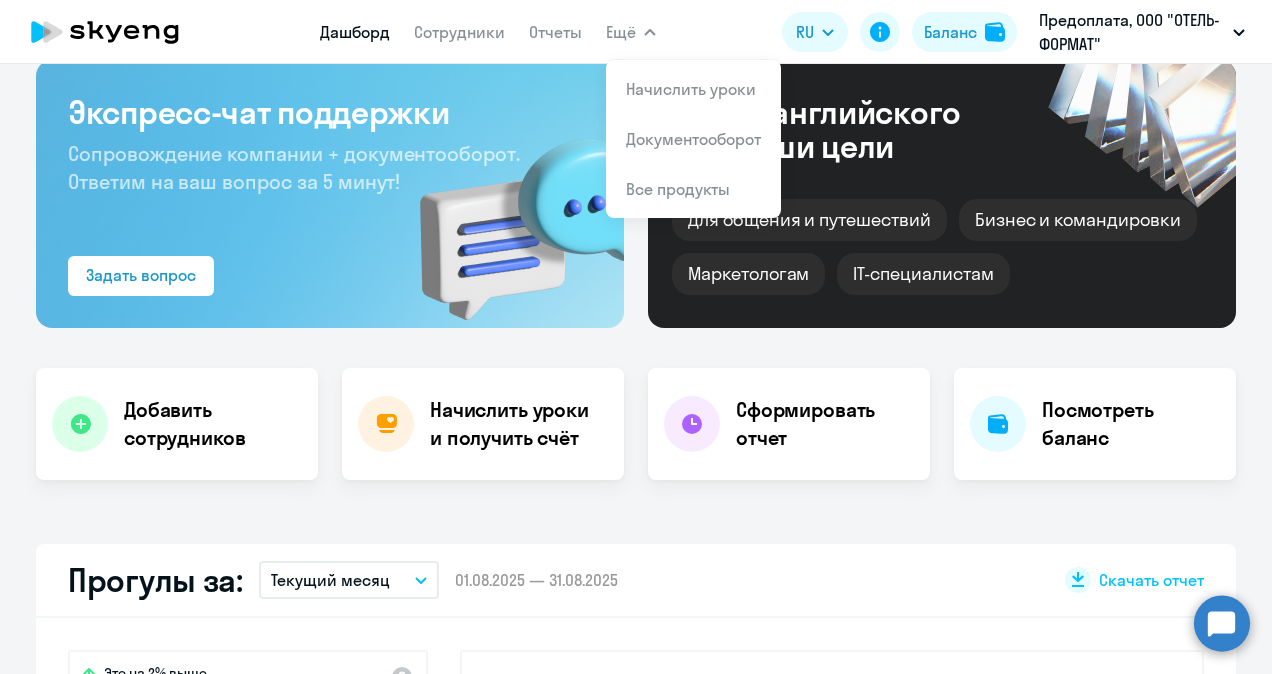scroll, scrollTop: 0, scrollLeft: 0, axis: both 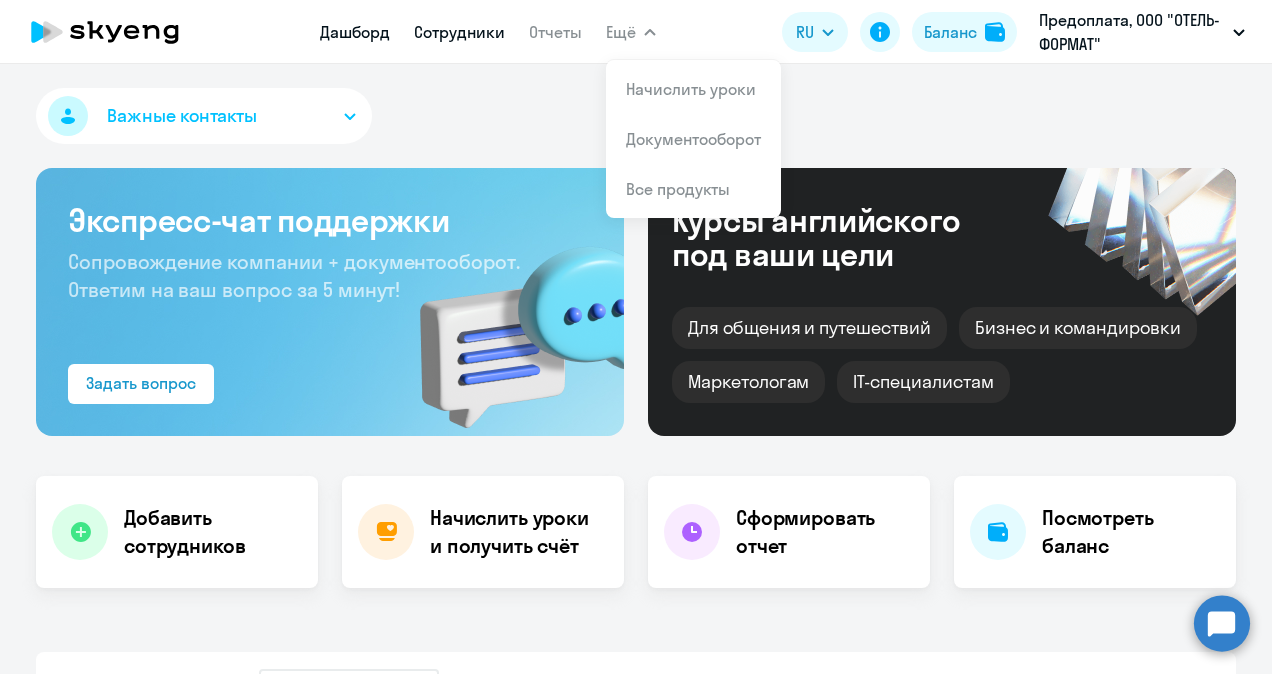 click on "Сотрудники" at bounding box center (459, 32) 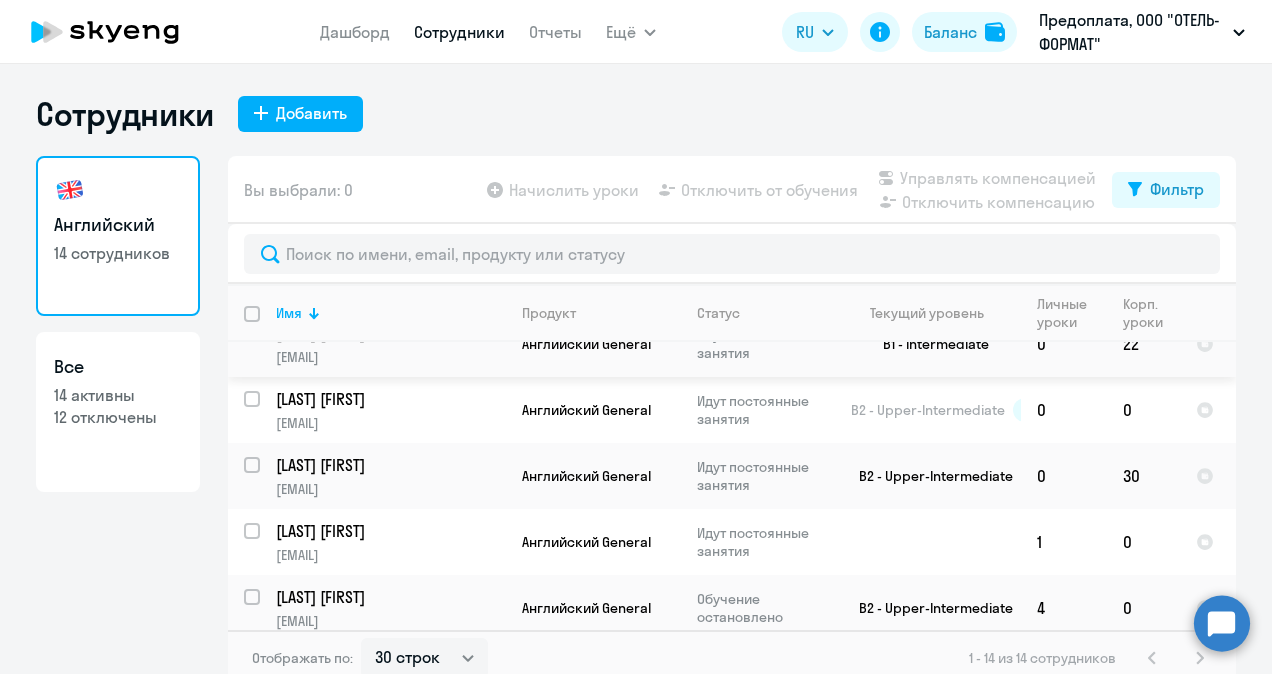 scroll, scrollTop: 626, scrollLeft: 0, axis: vertical 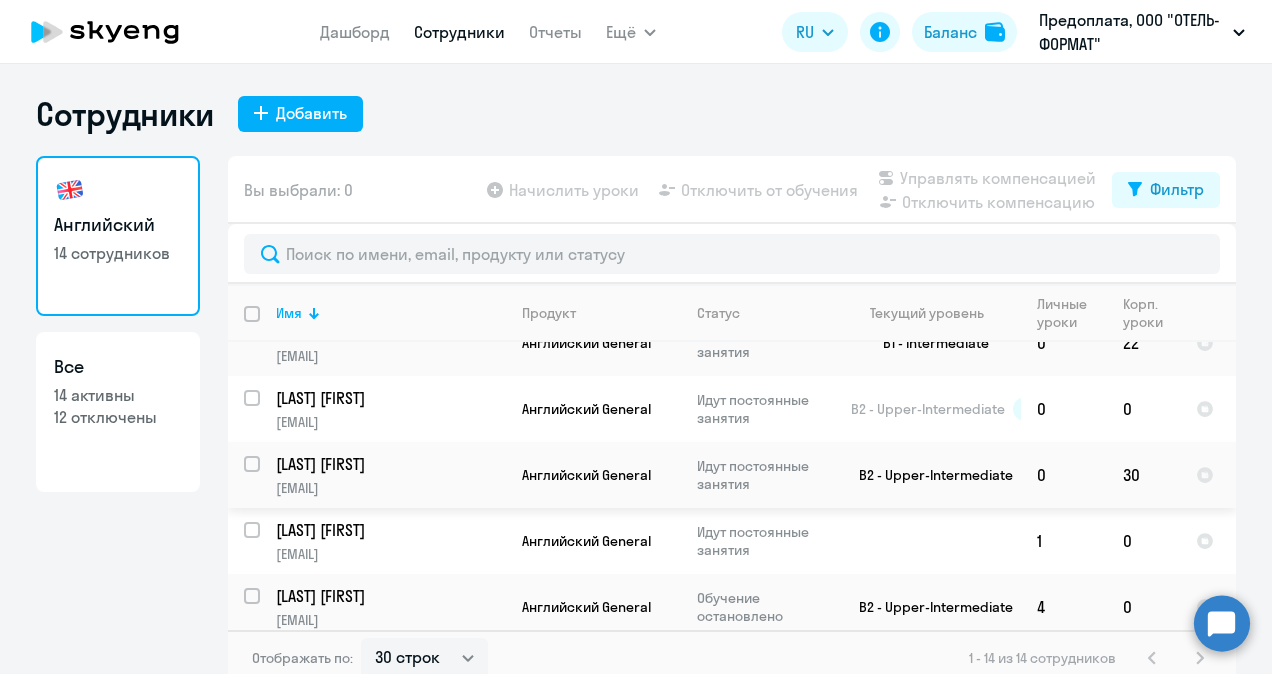 click on "Идут постоянные занятия" 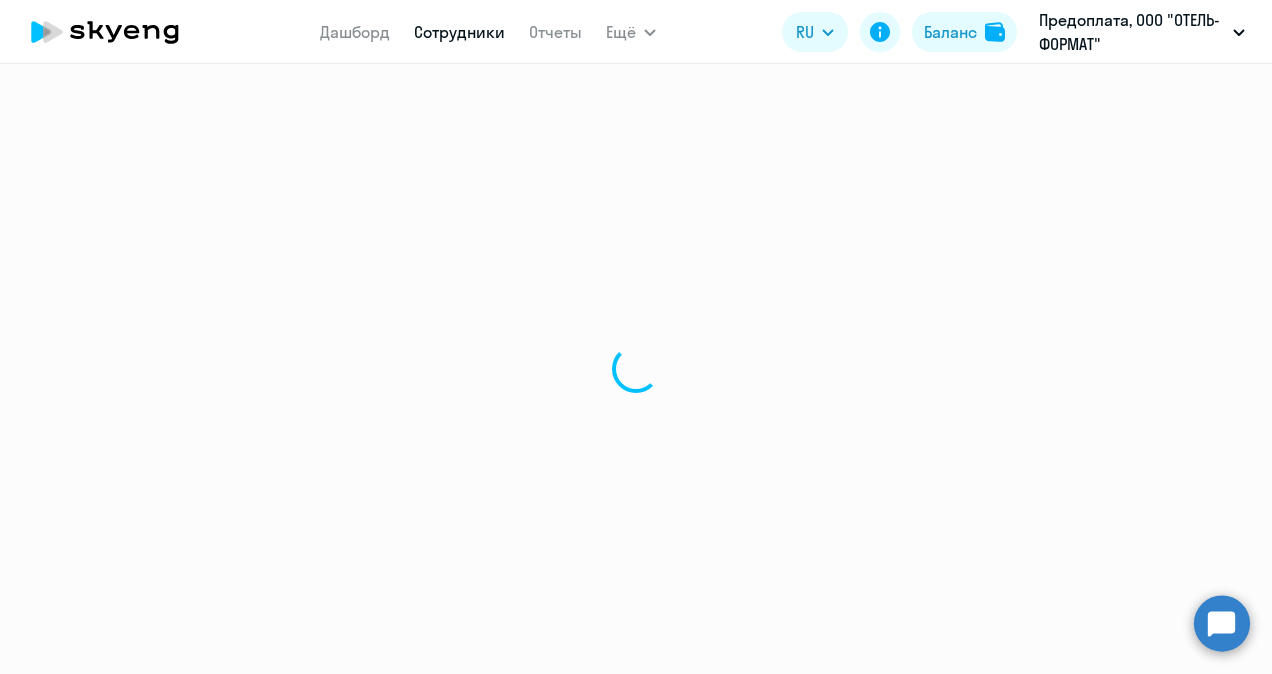 select on "english" 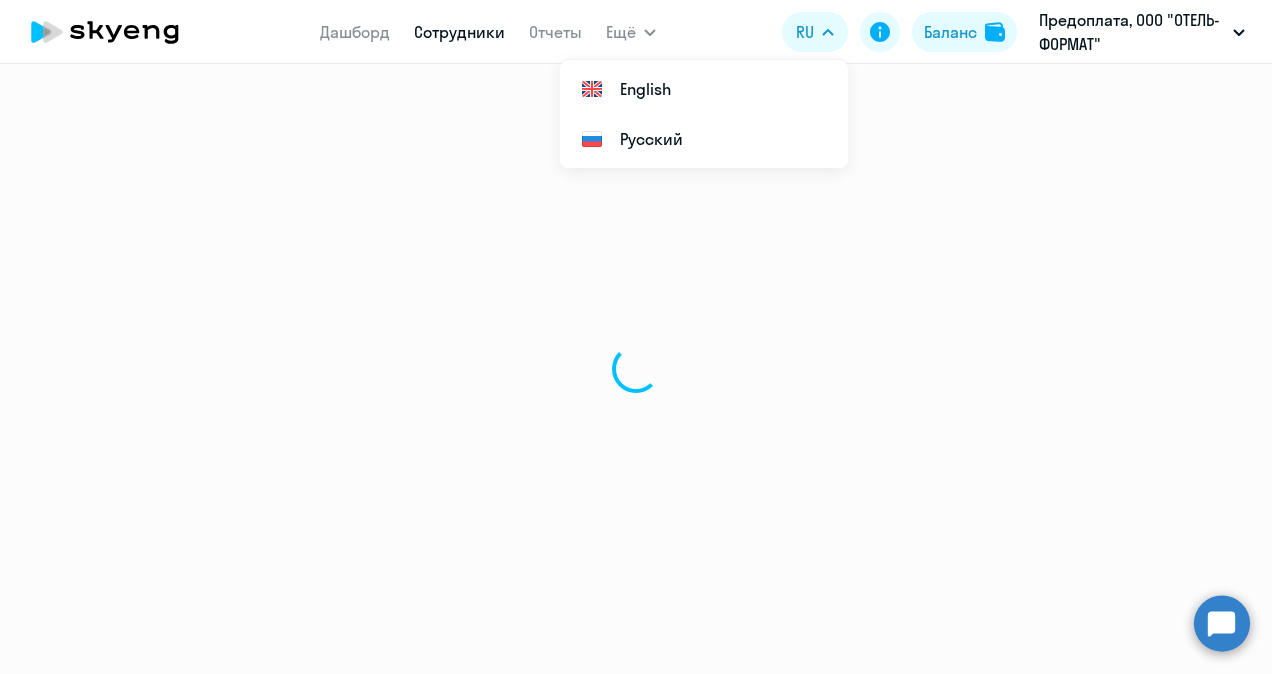 select on "30" 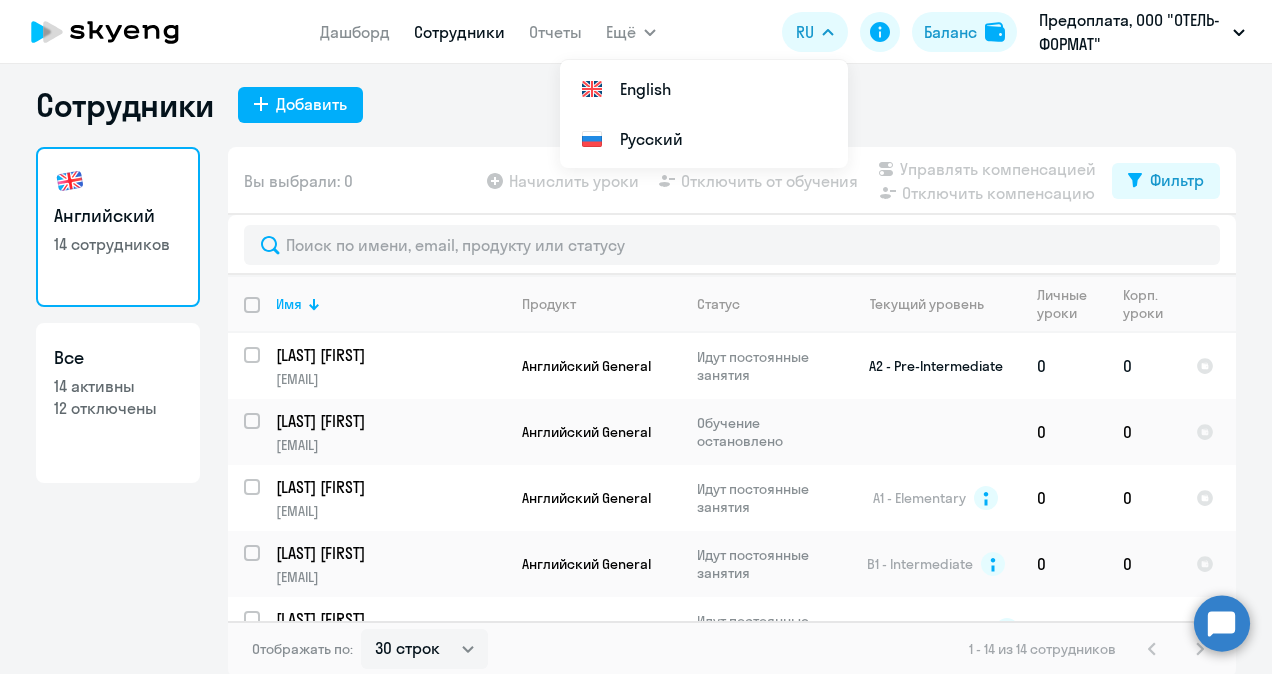 scroll, scrollTop: 12, scrollLeft: 0, axis: vertical 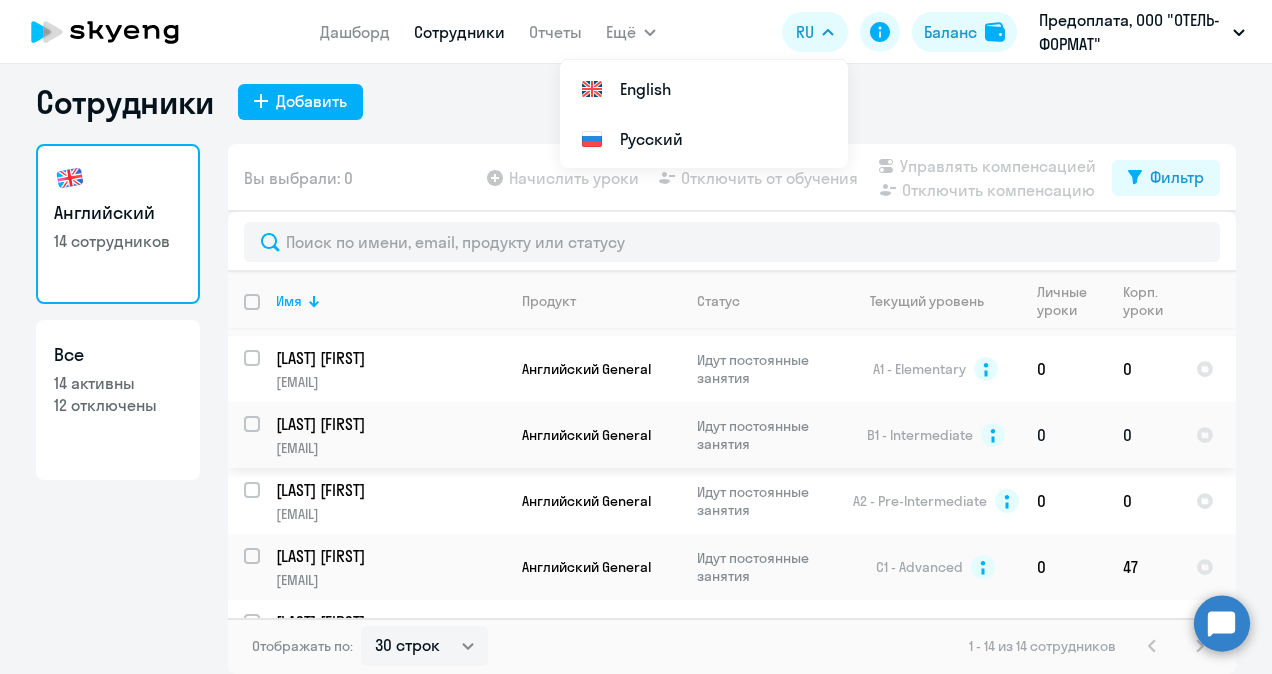 click on "[LAST] [FIRST]" 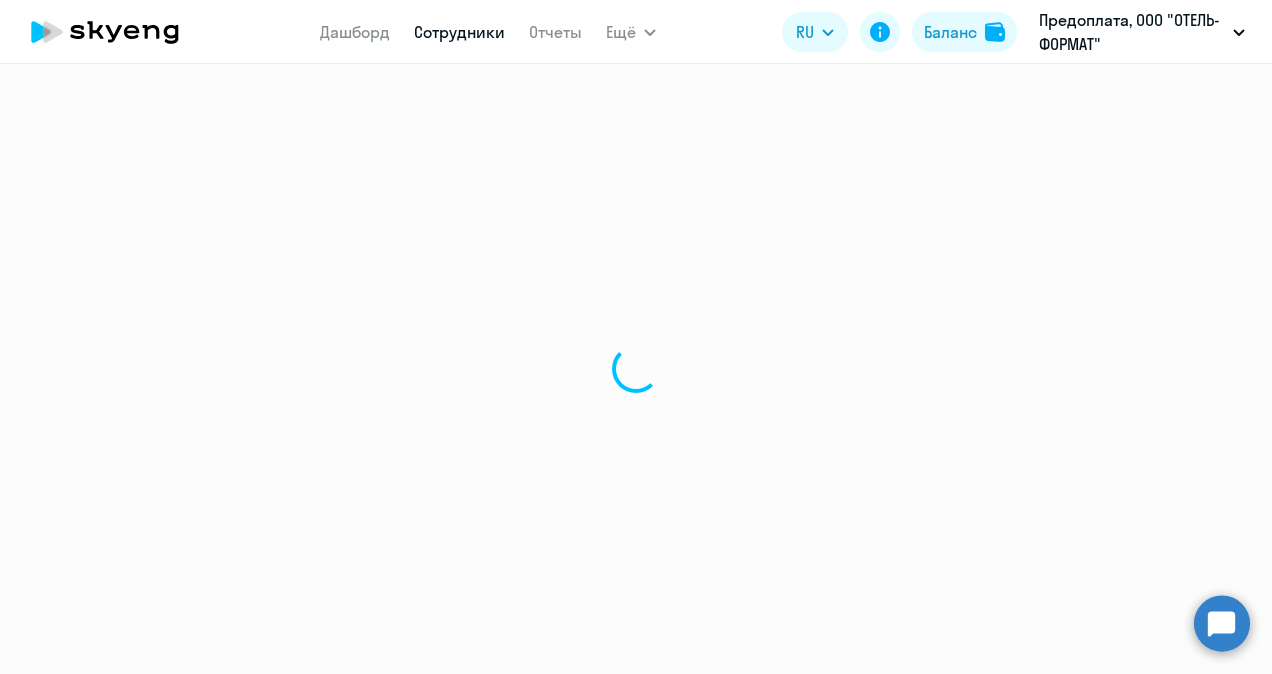 scroll, scrollTop: 0, scrollLeft: 0, axis: both 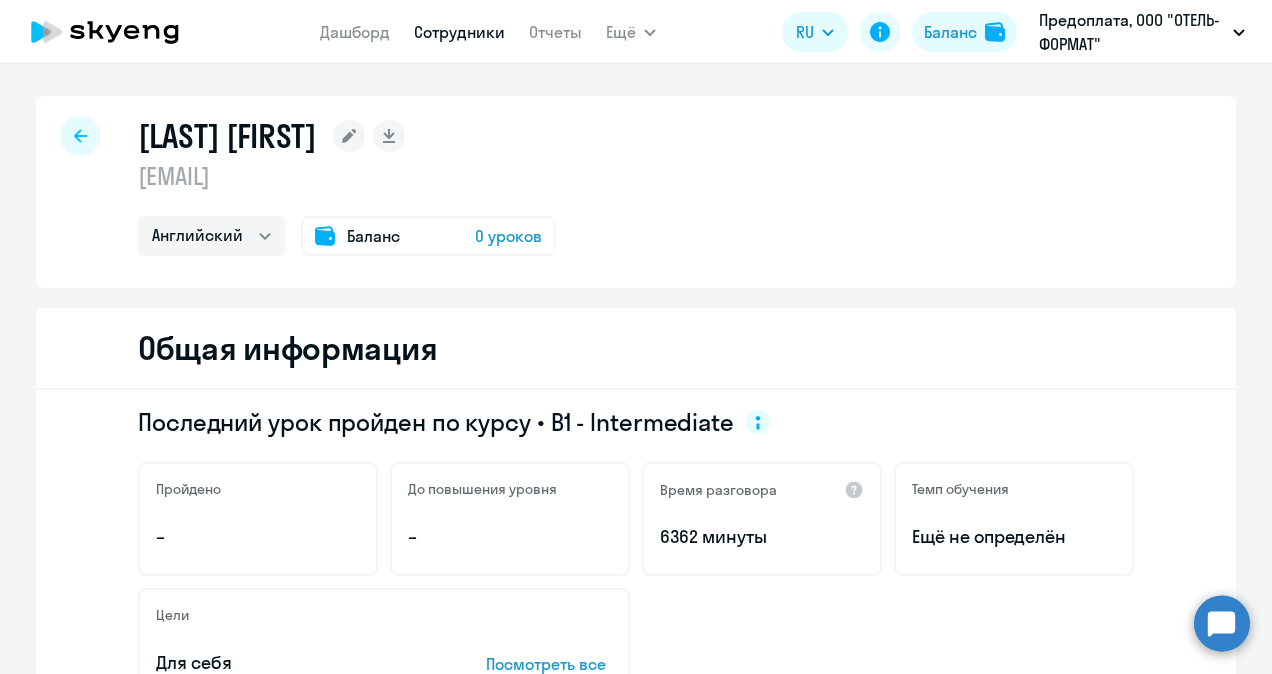 click on "Баланс" 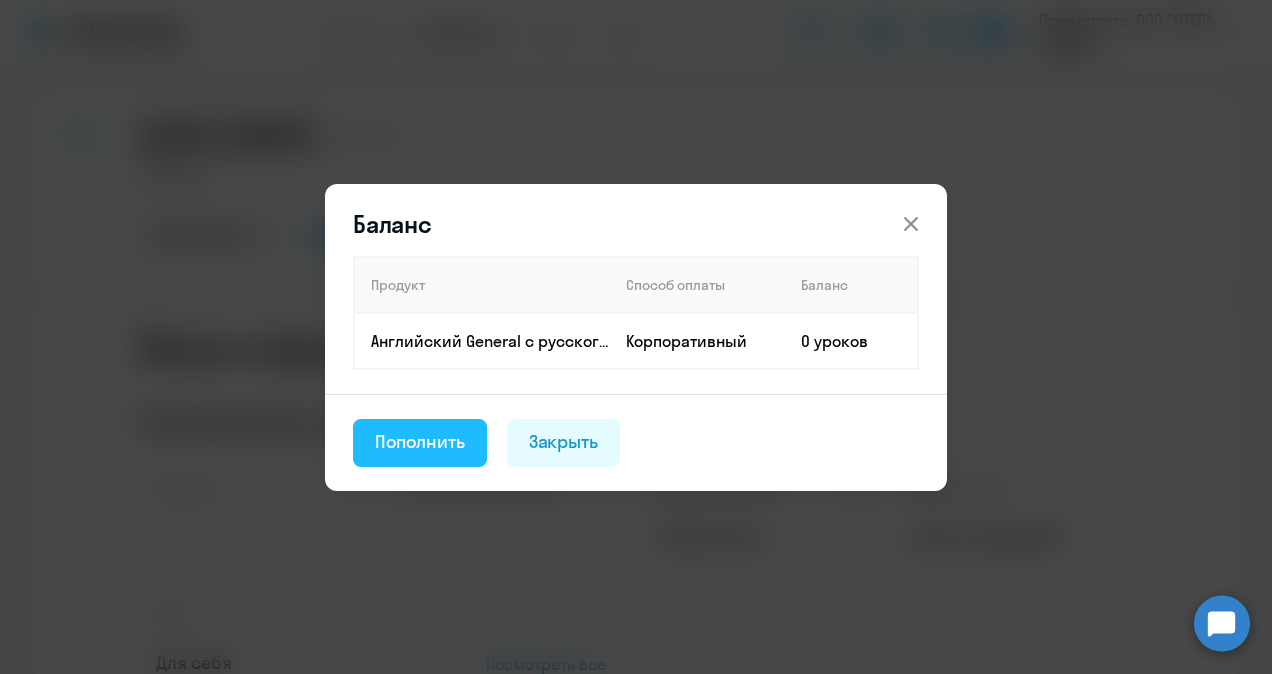 click on "Пополнить" at bounding box center (420, 442) 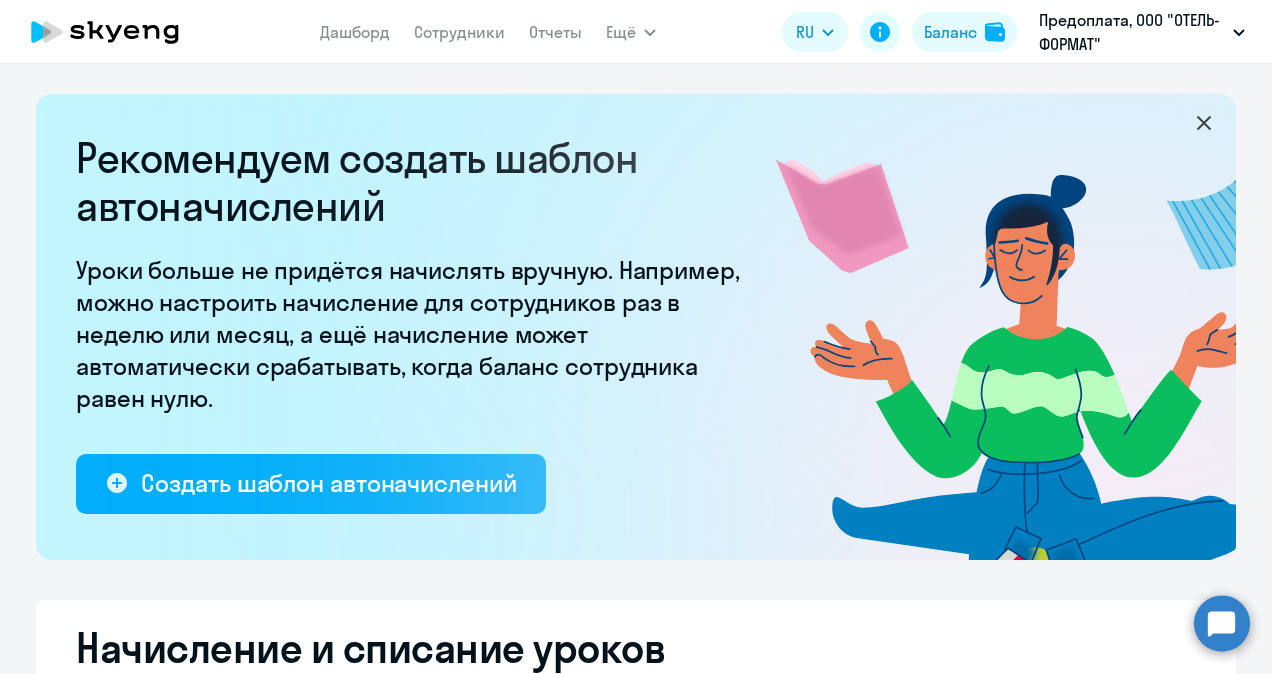 select on "10" 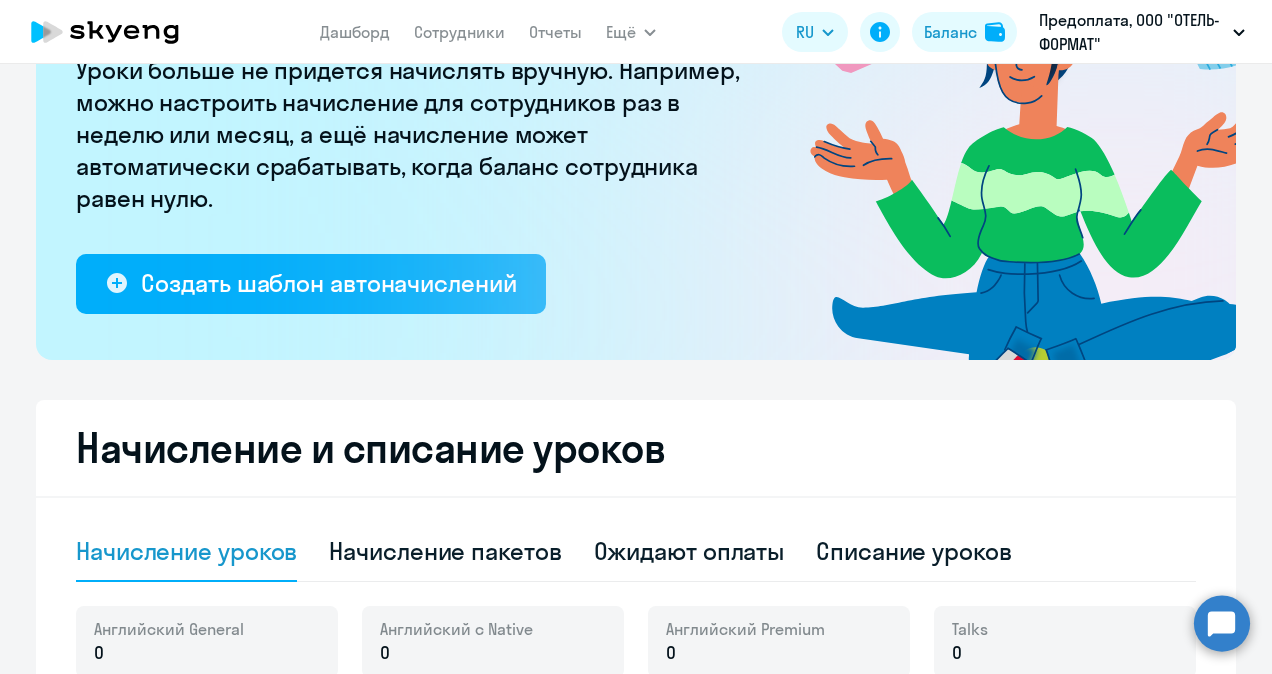 scroll, scrollTop: 400, scrollLeft: 0, axis: vertical 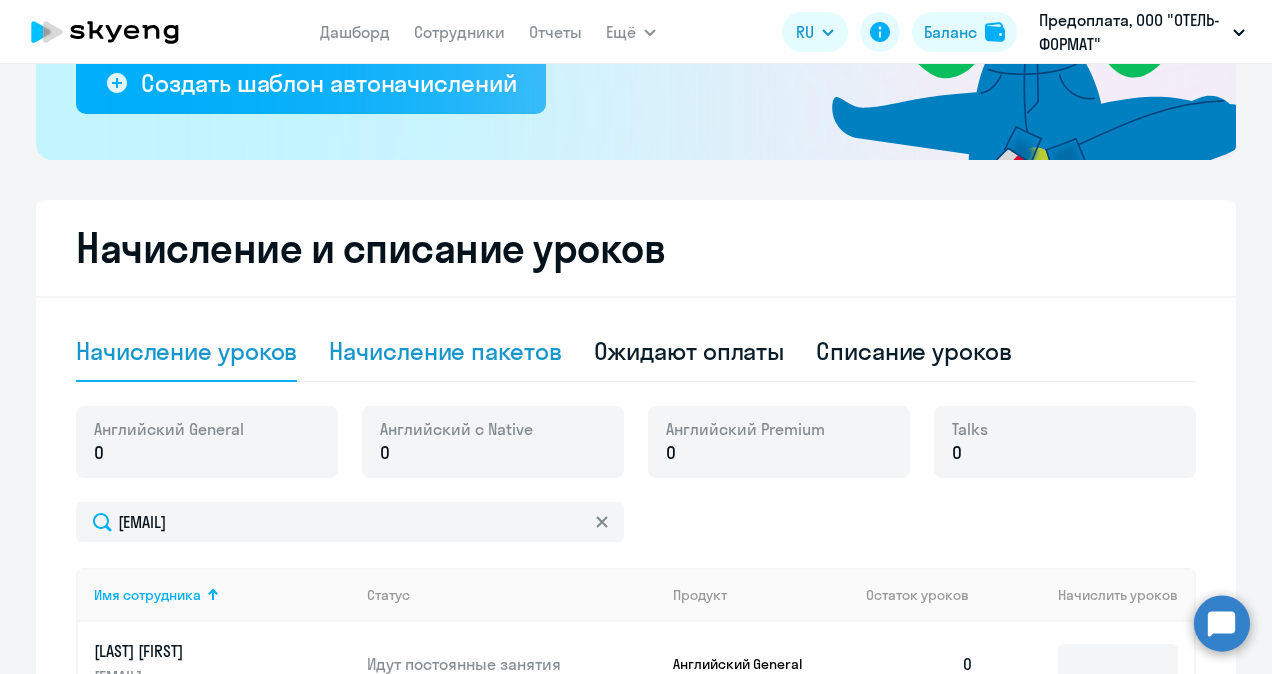 click on "Начисление пакетов" 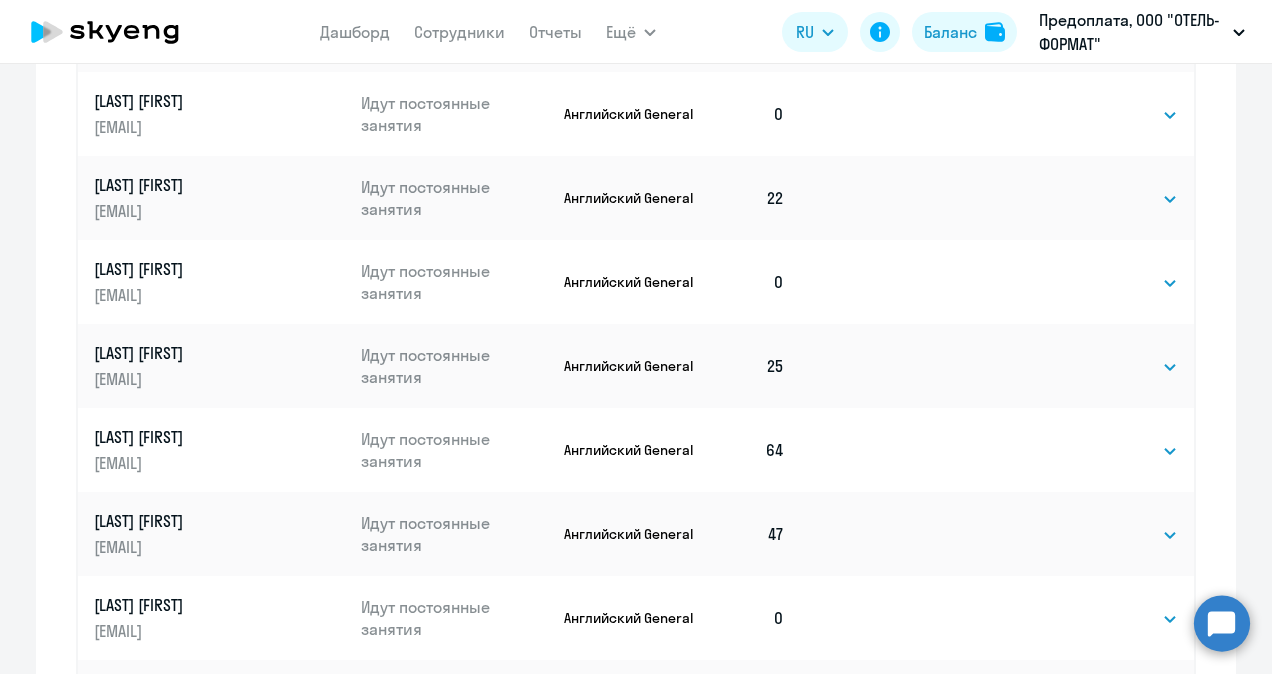 scroll, scrollTop: 1400, scrollLeft: 0, axis: vertical 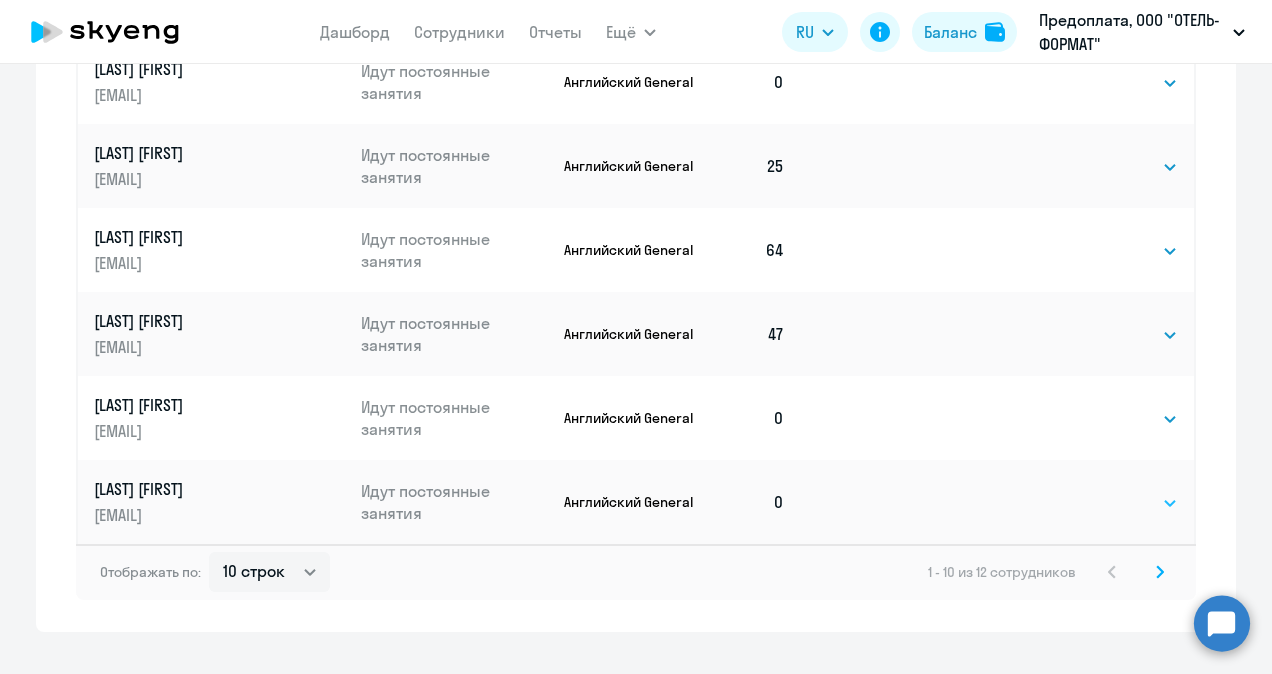 click on "Выбрать   4   8   16   32   64   96   128" 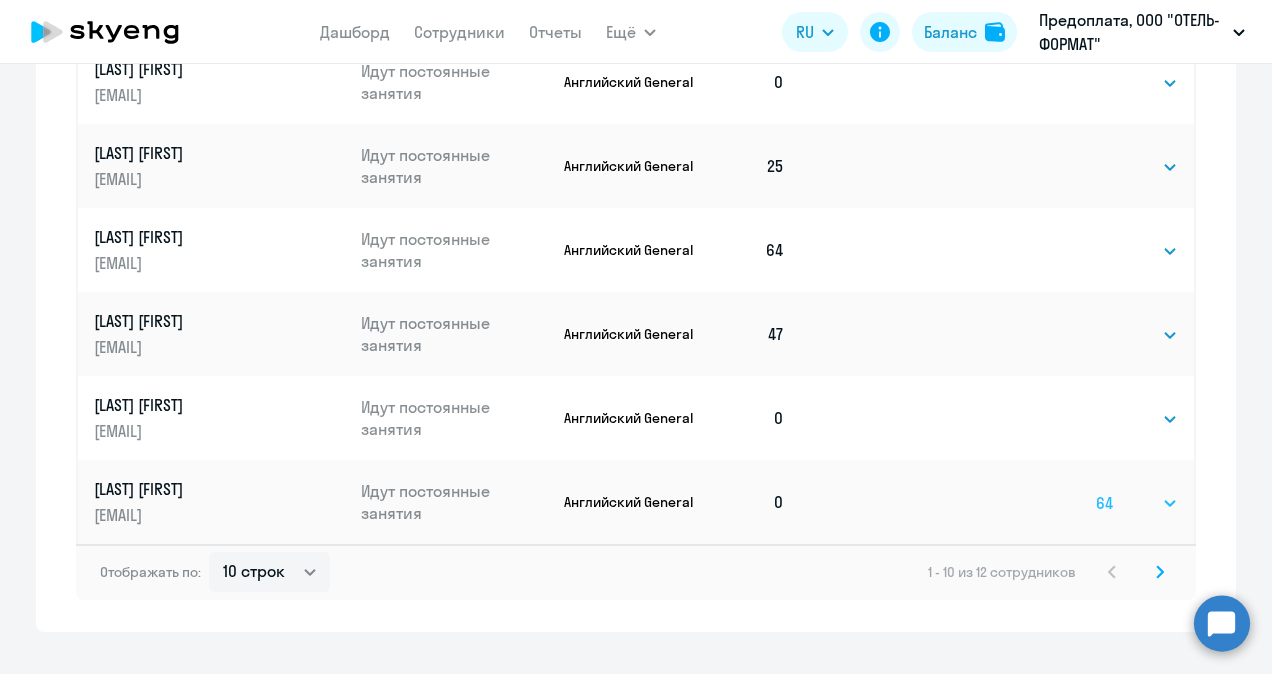 click on "Выбрать   4   8   16   32   64   96   128" 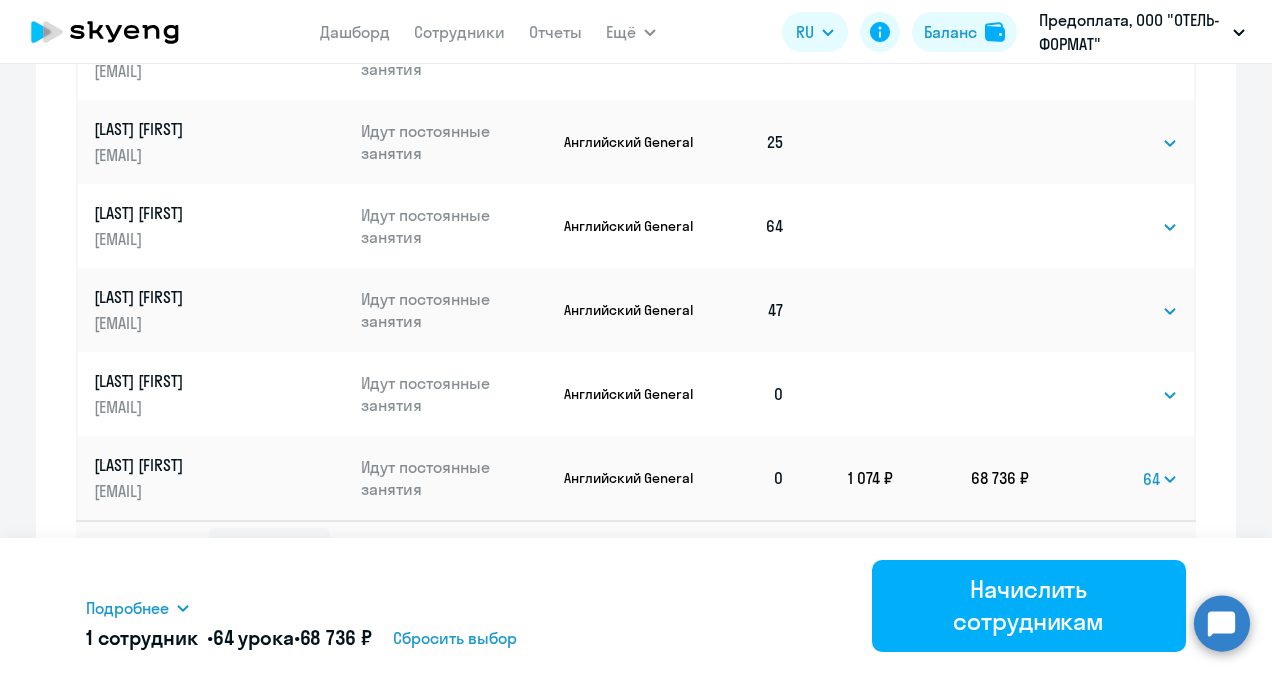scroll, scrollTop: 1438, scrollLeft: 0, axis: vertical 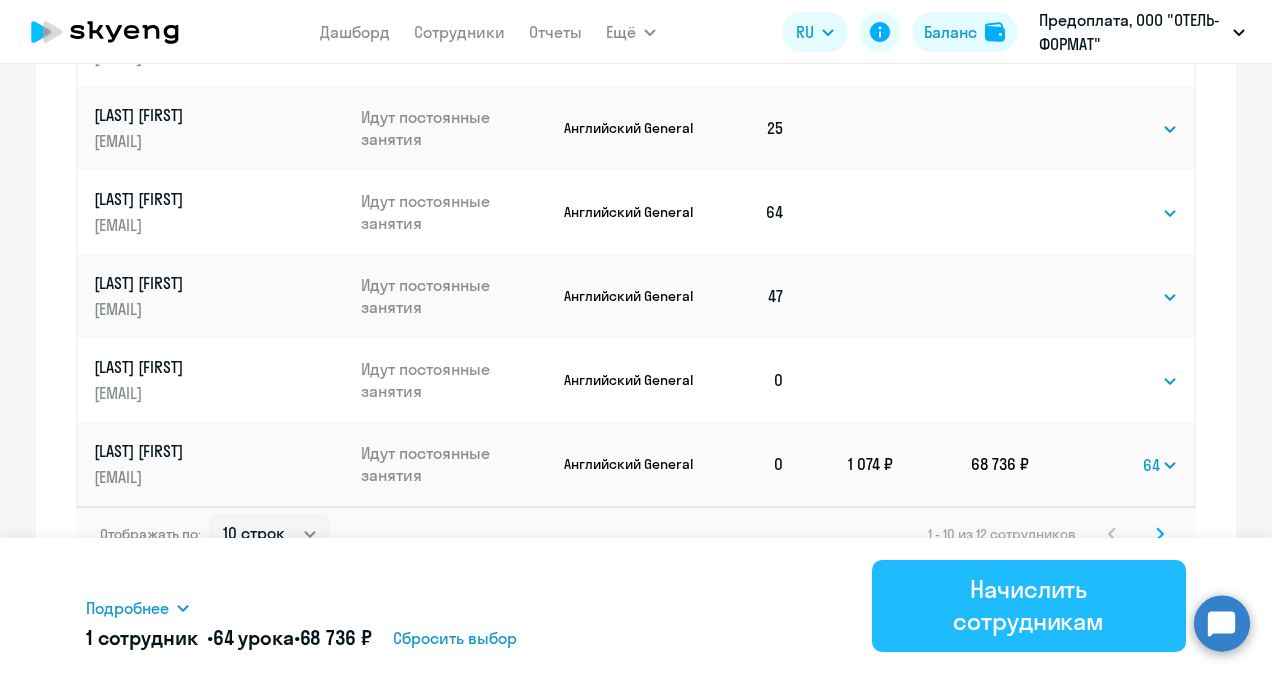 click on "Начислить сотрудникам" at bounding box center [1029, 605] 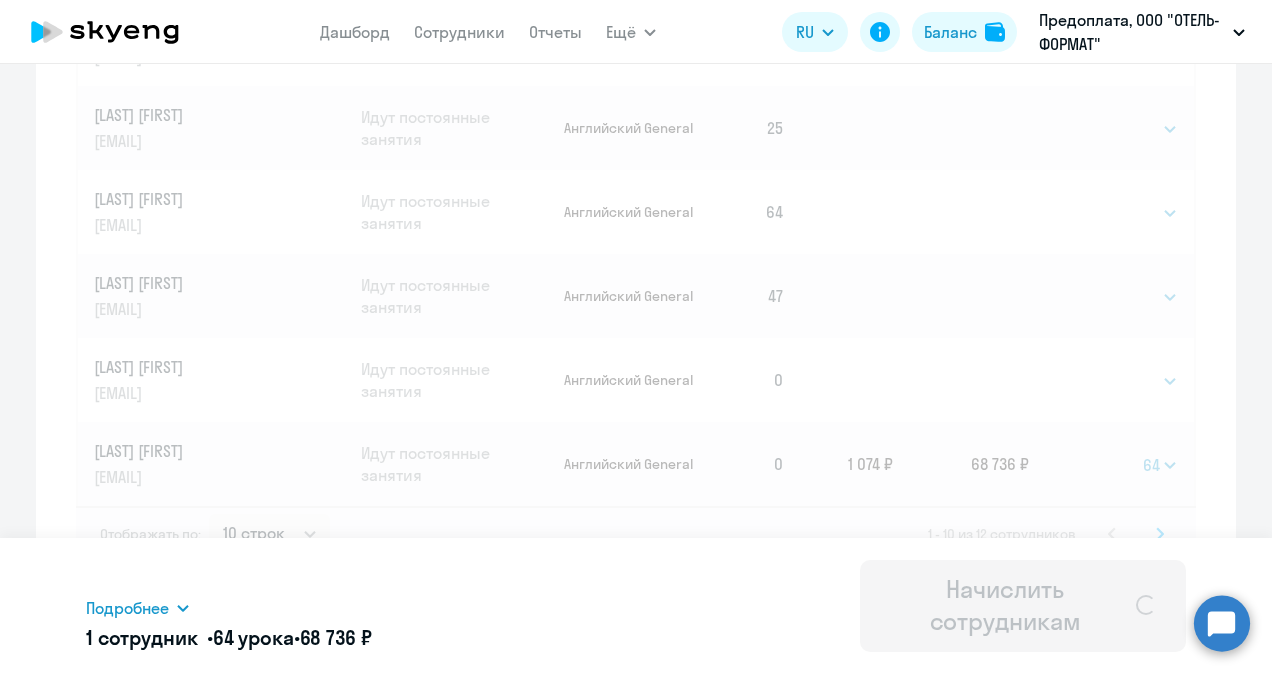 select 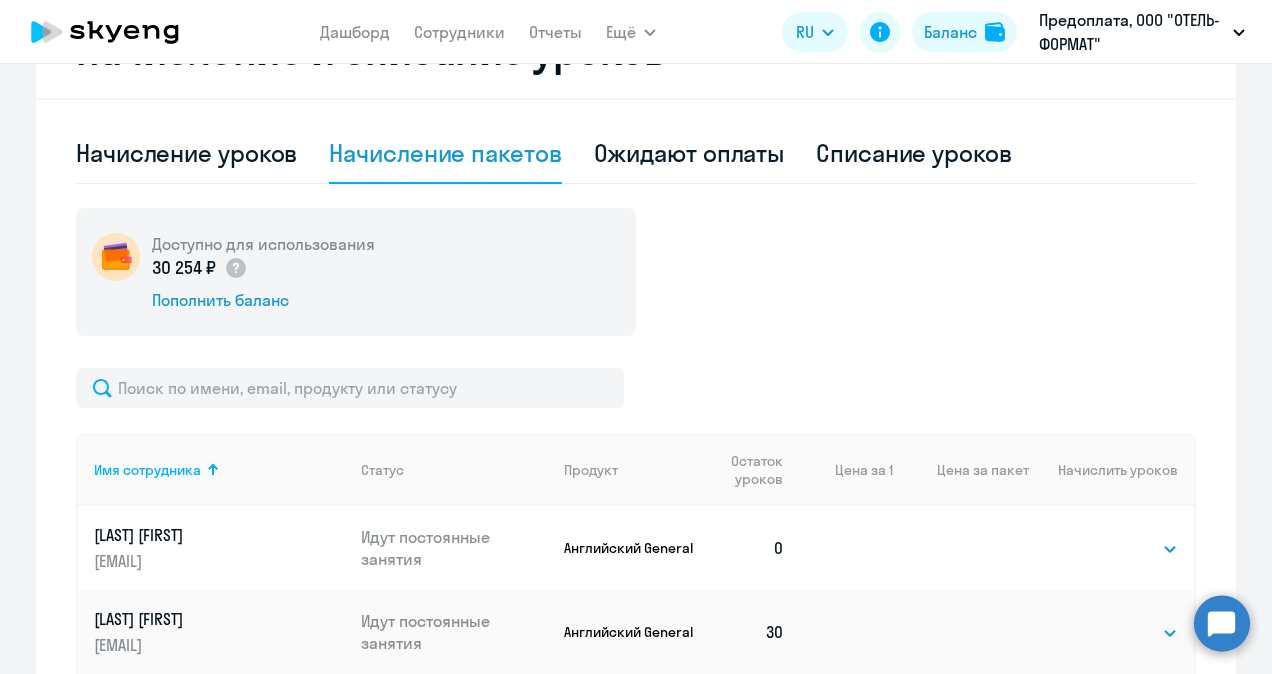 scroll, scrollTop: 298, scrollLeft: 0, axis: vertical 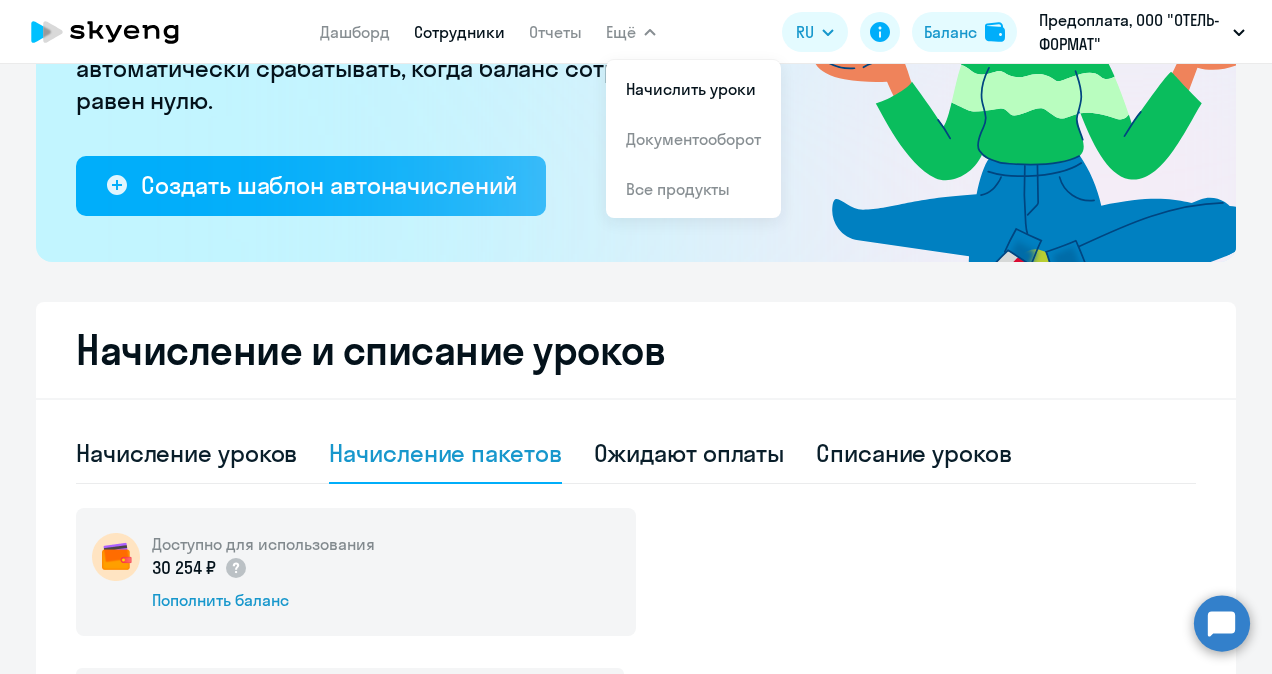 click on "Сотрудники" at bounding box center [459, 32] 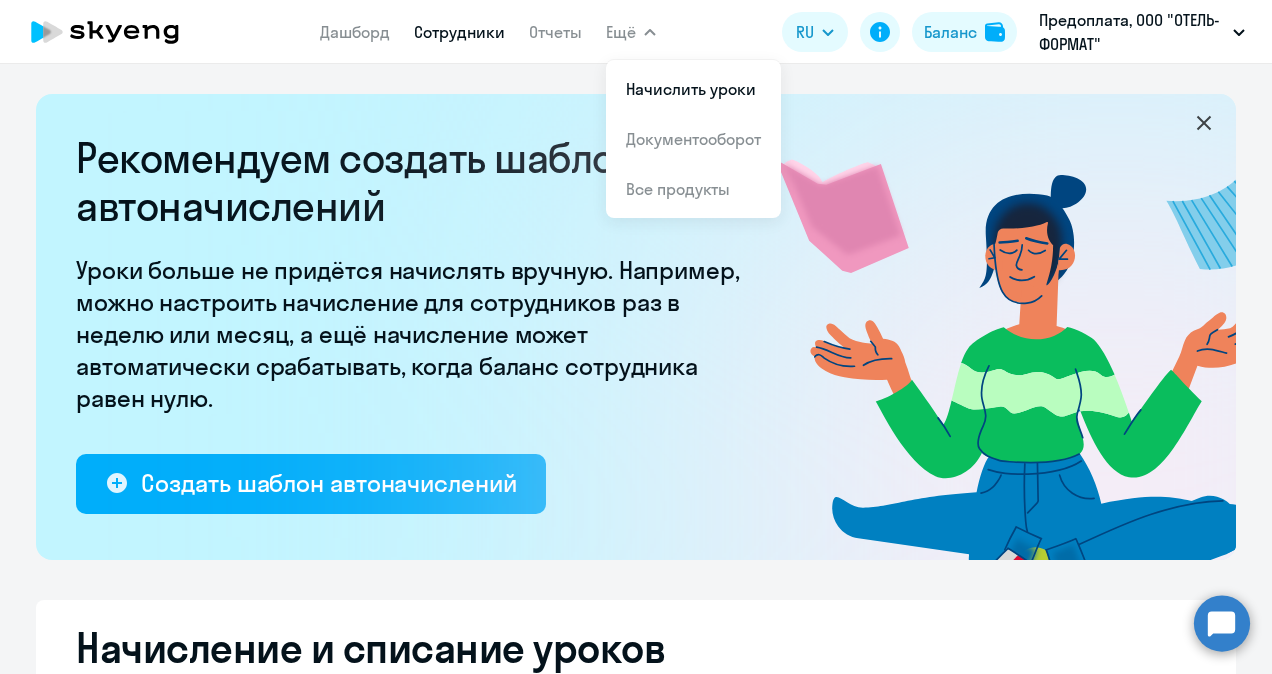 select on "30" 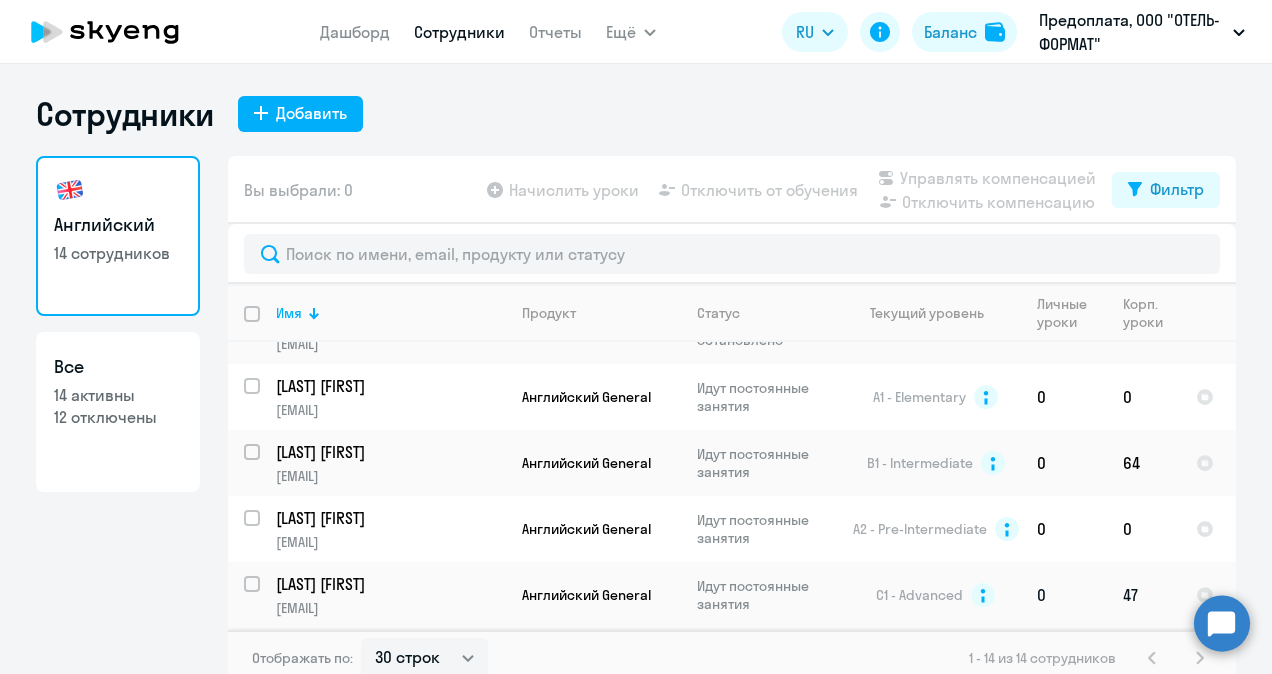 scroll, scrollTop: 100, scrollLeft: 0, axis: vertical 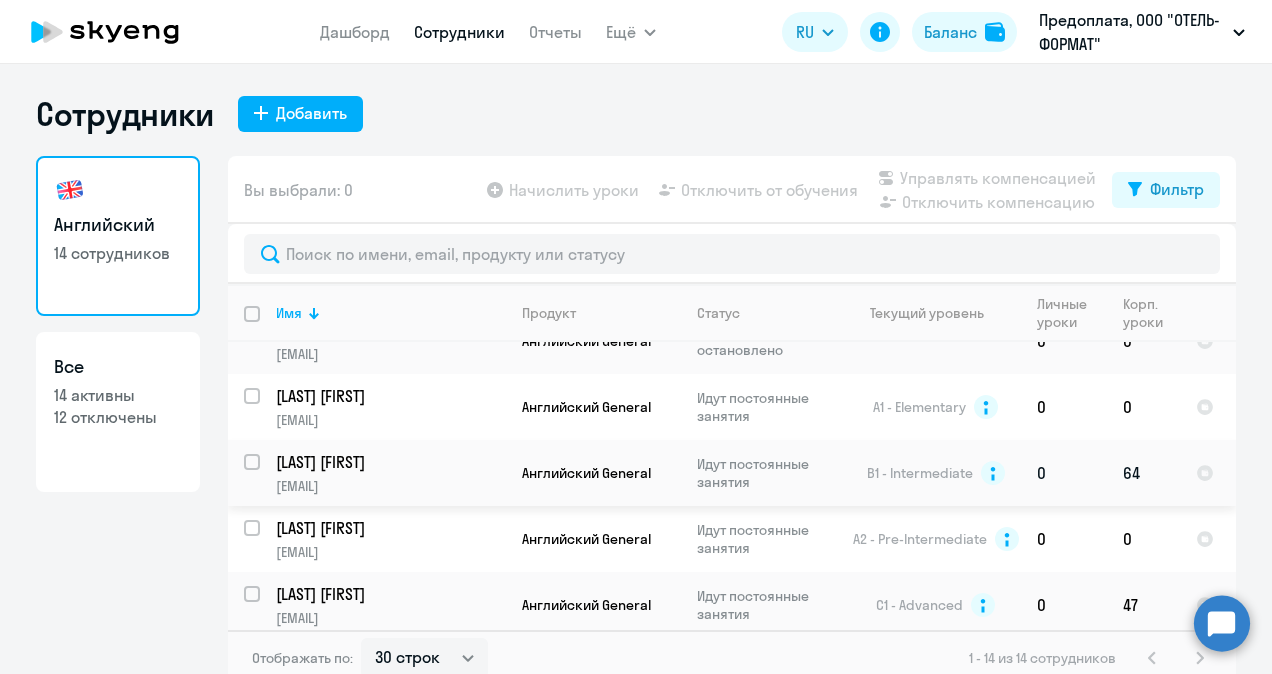 click on "[LAST] [FIRST]" 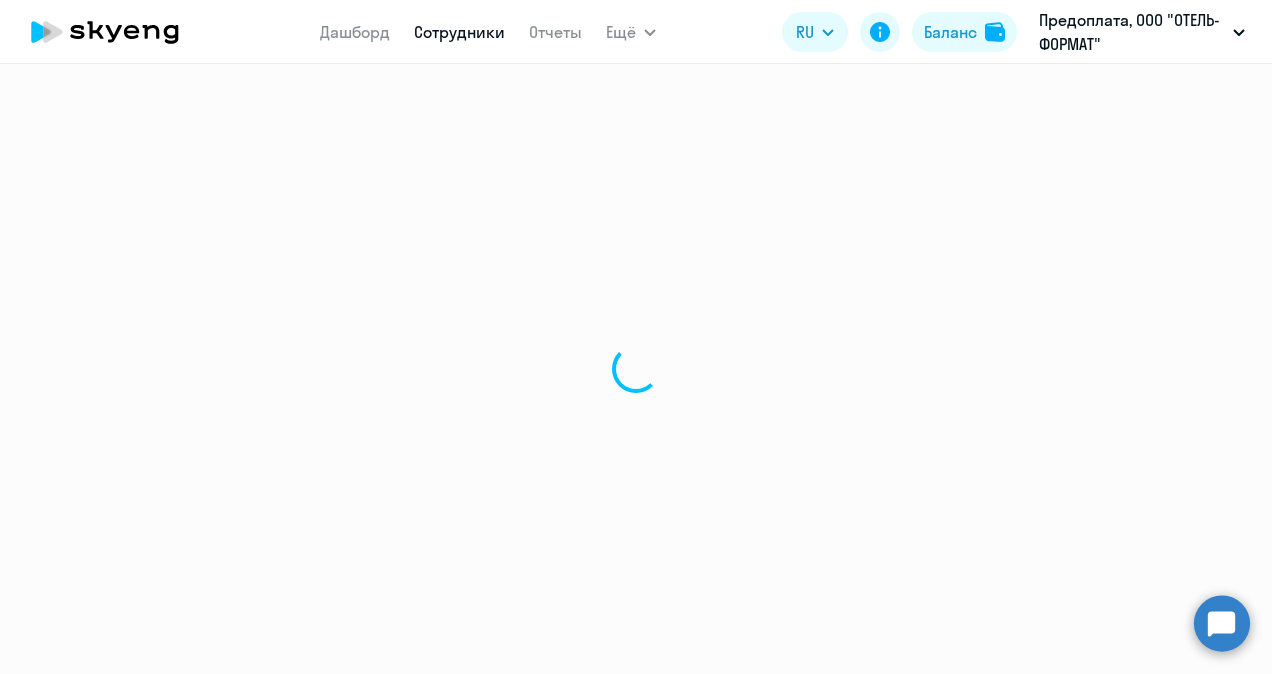 select on "english" 